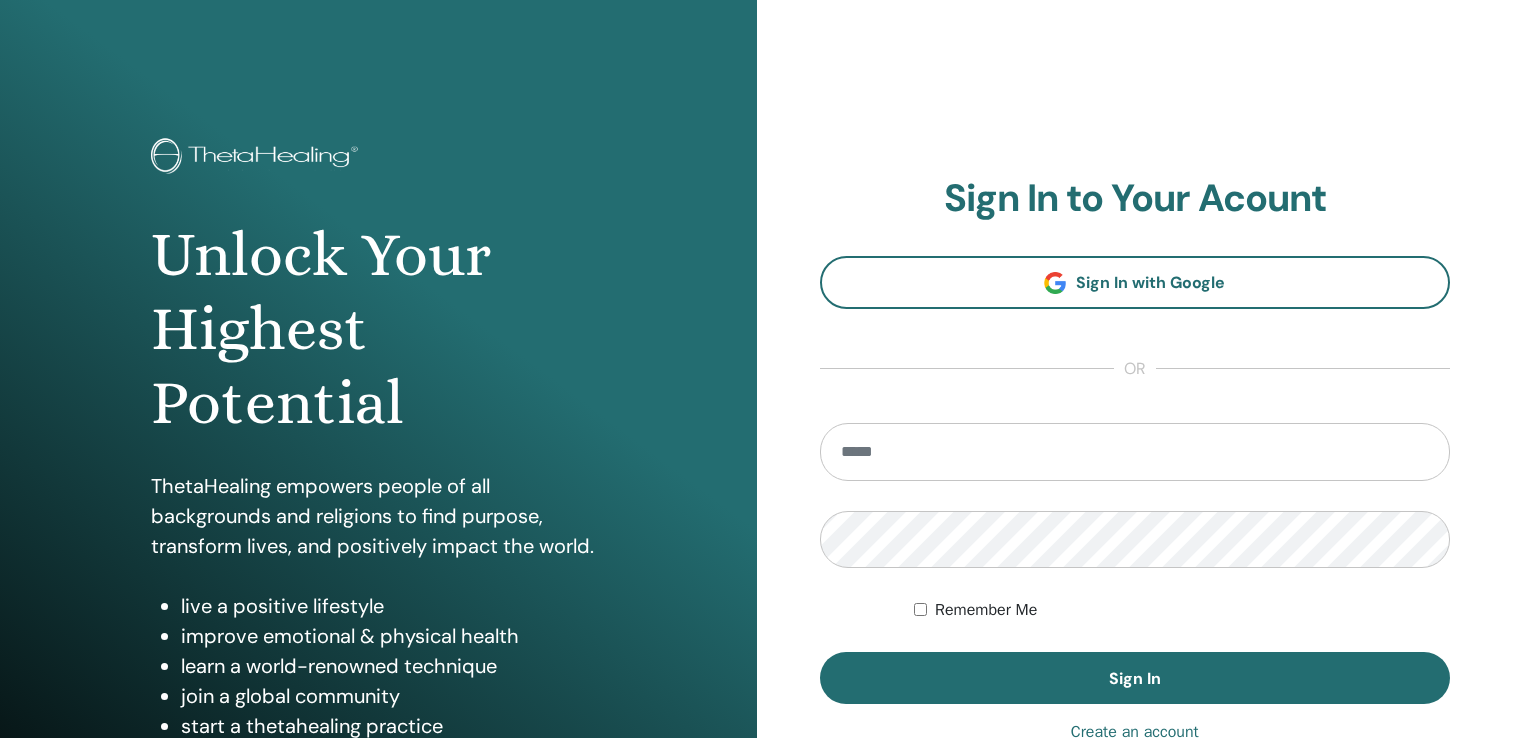 scroll, scrollTop: 0, scrollLeft: 0, axis: both 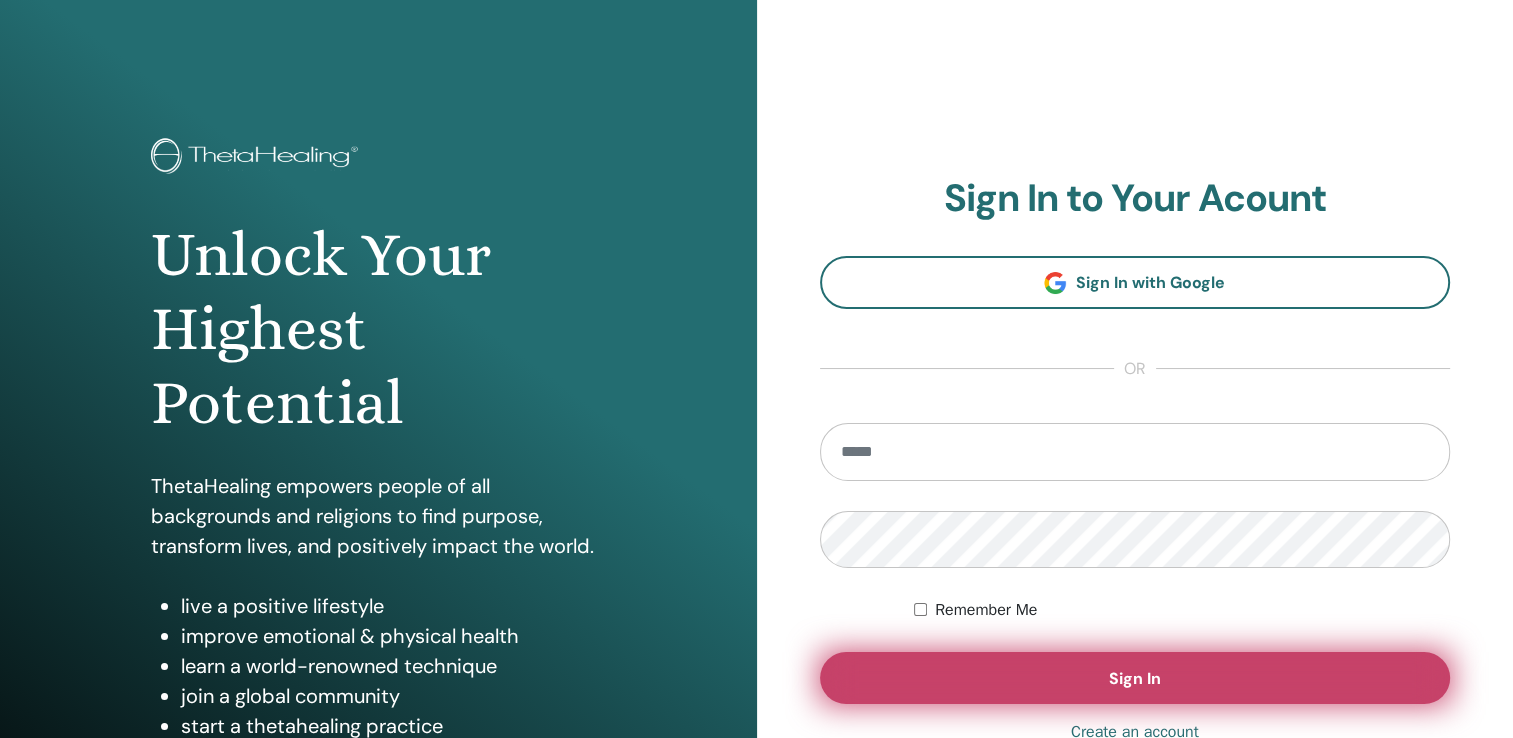 type on "**********" 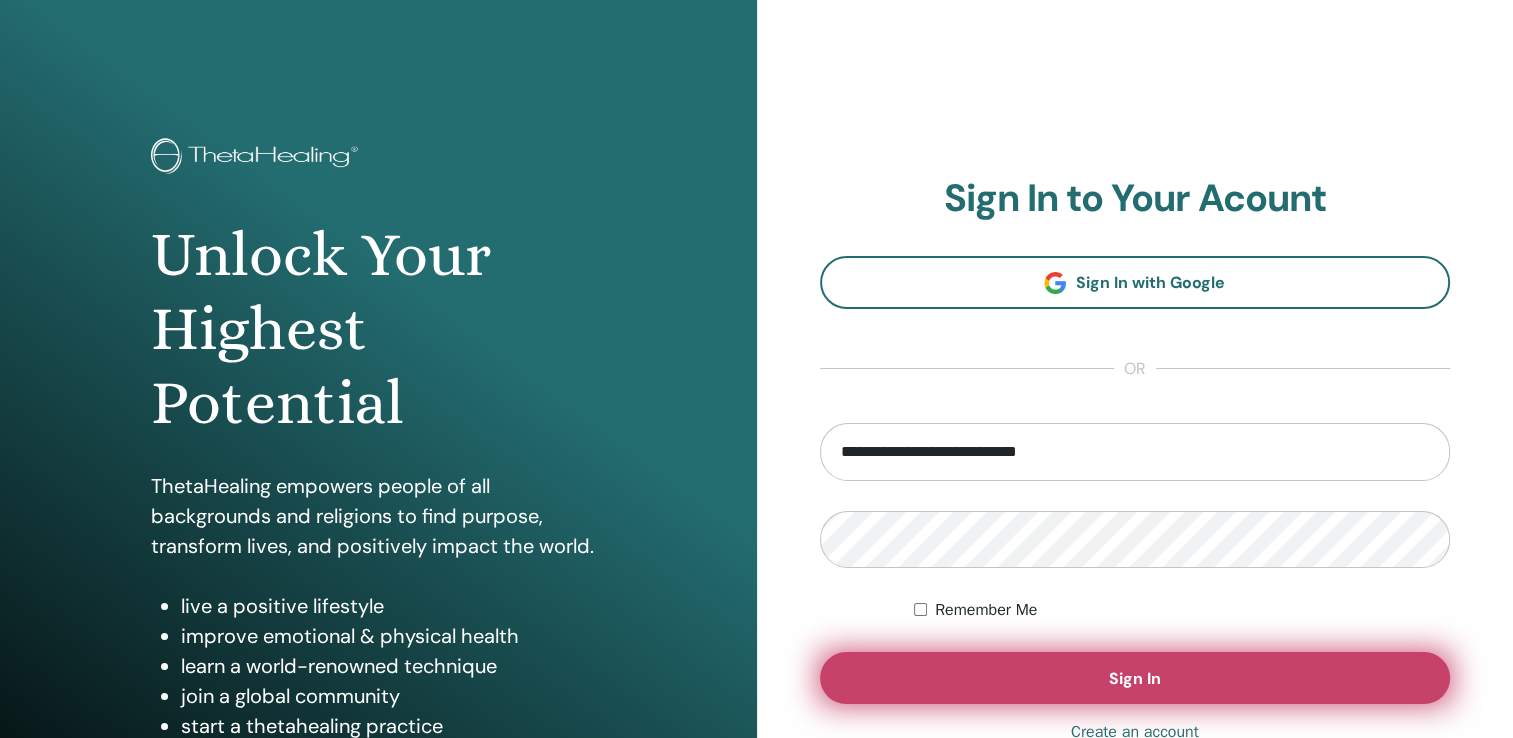 click on "Sign In" at bounding box center (1135, 678) 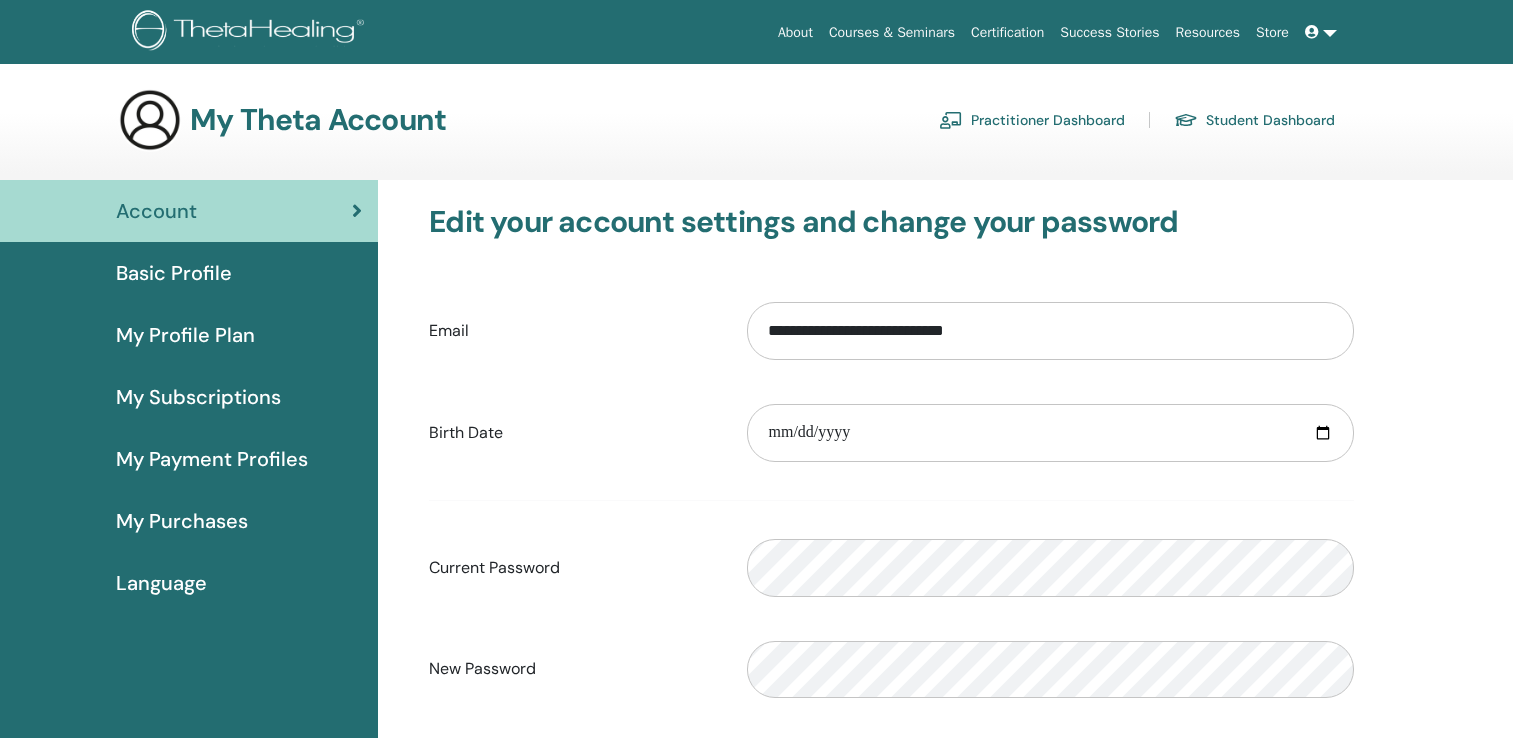 scroll, scrollTop: 0, scrollLeft: 0, axis: both 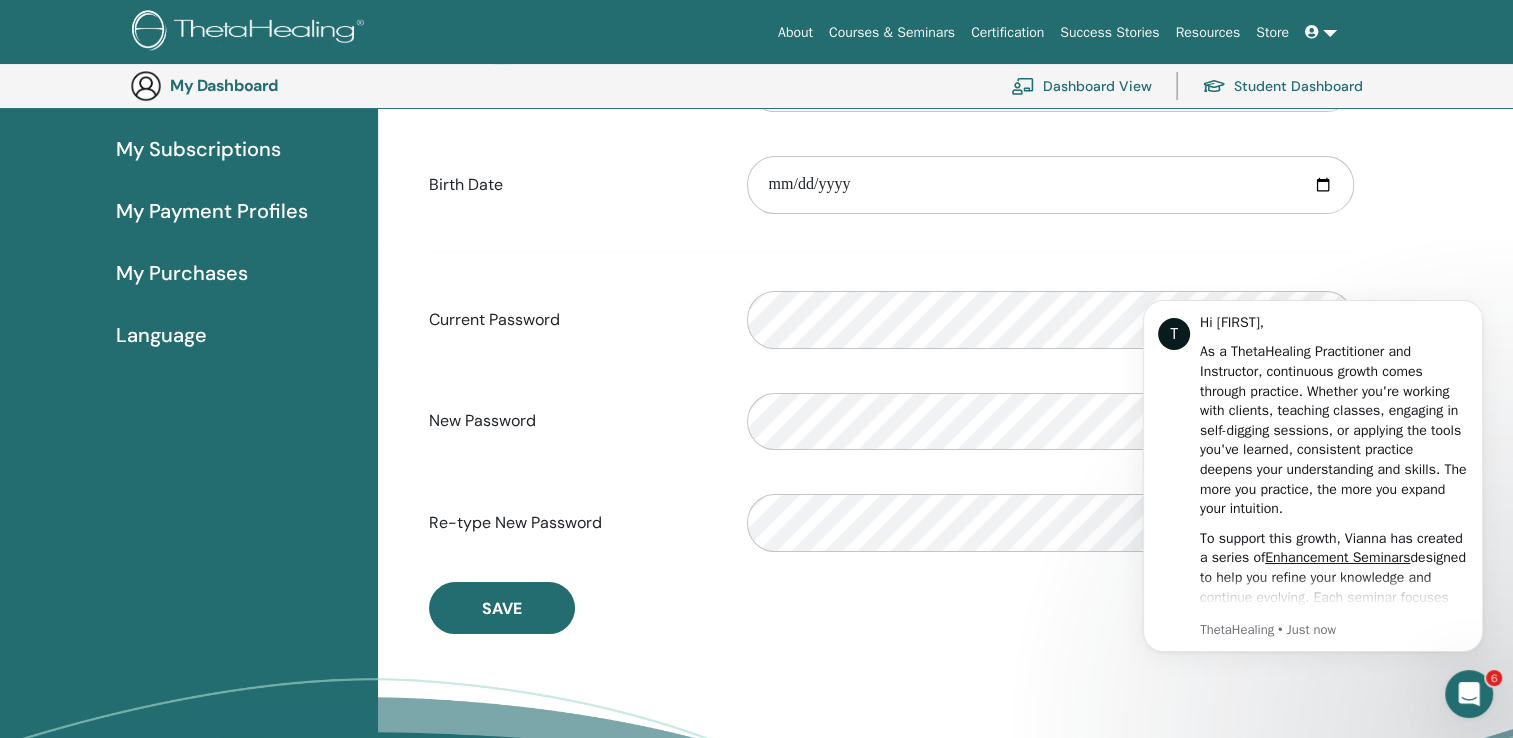 click on "My Subscriptions" at bounding box center [198, 149] 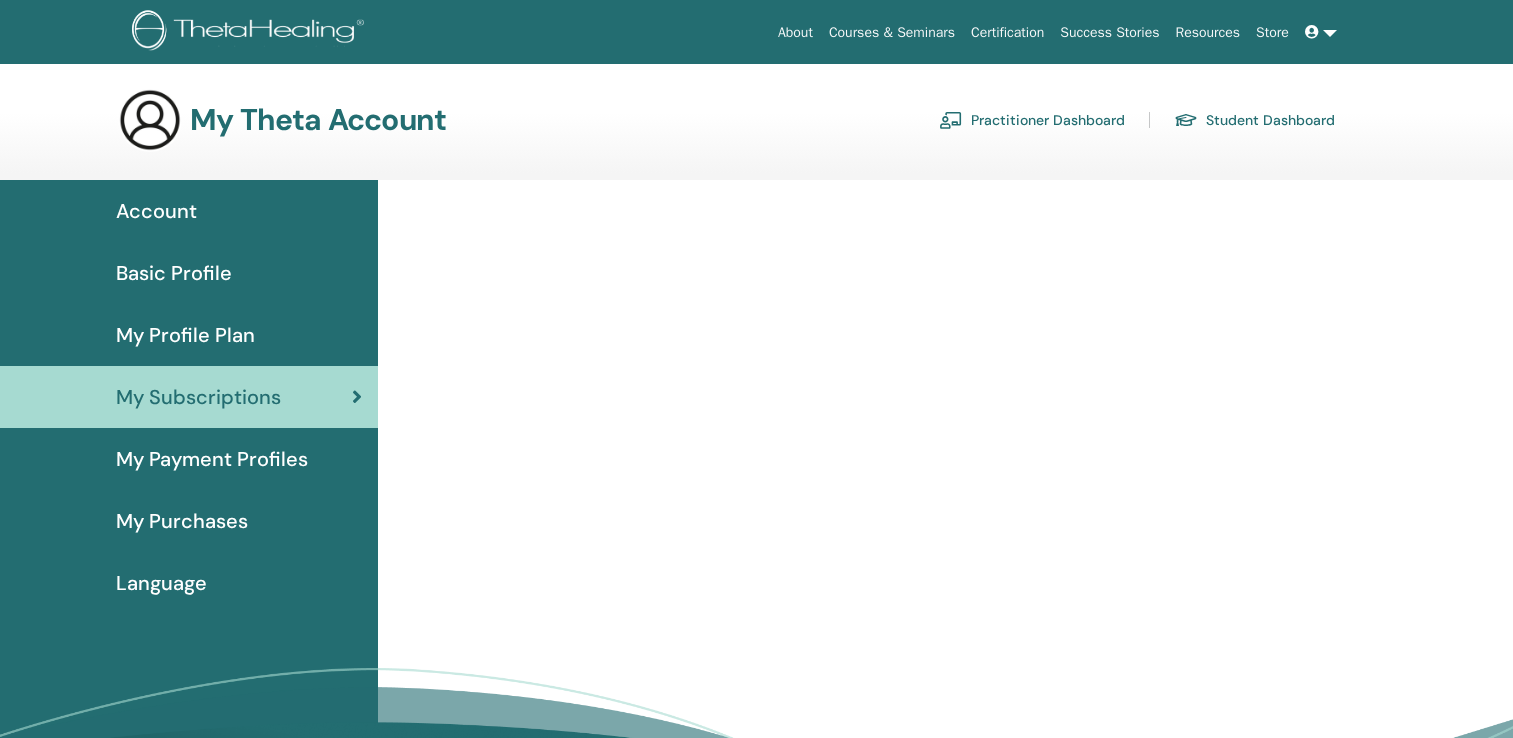 scroll, scrollTop: 0, scrollLeft: 0, axis: both 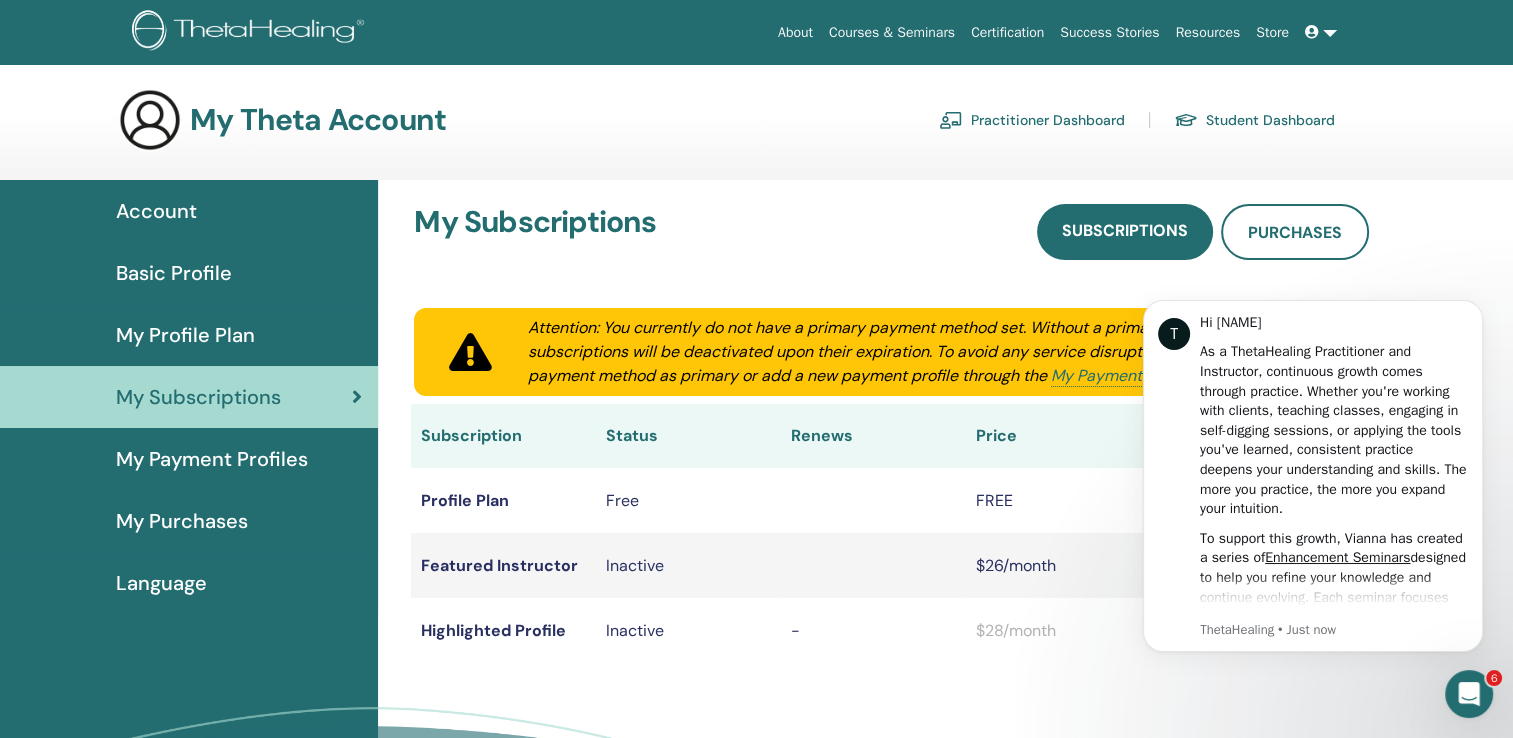 click on "My Profile Plan" at bounding box center [185, 335] 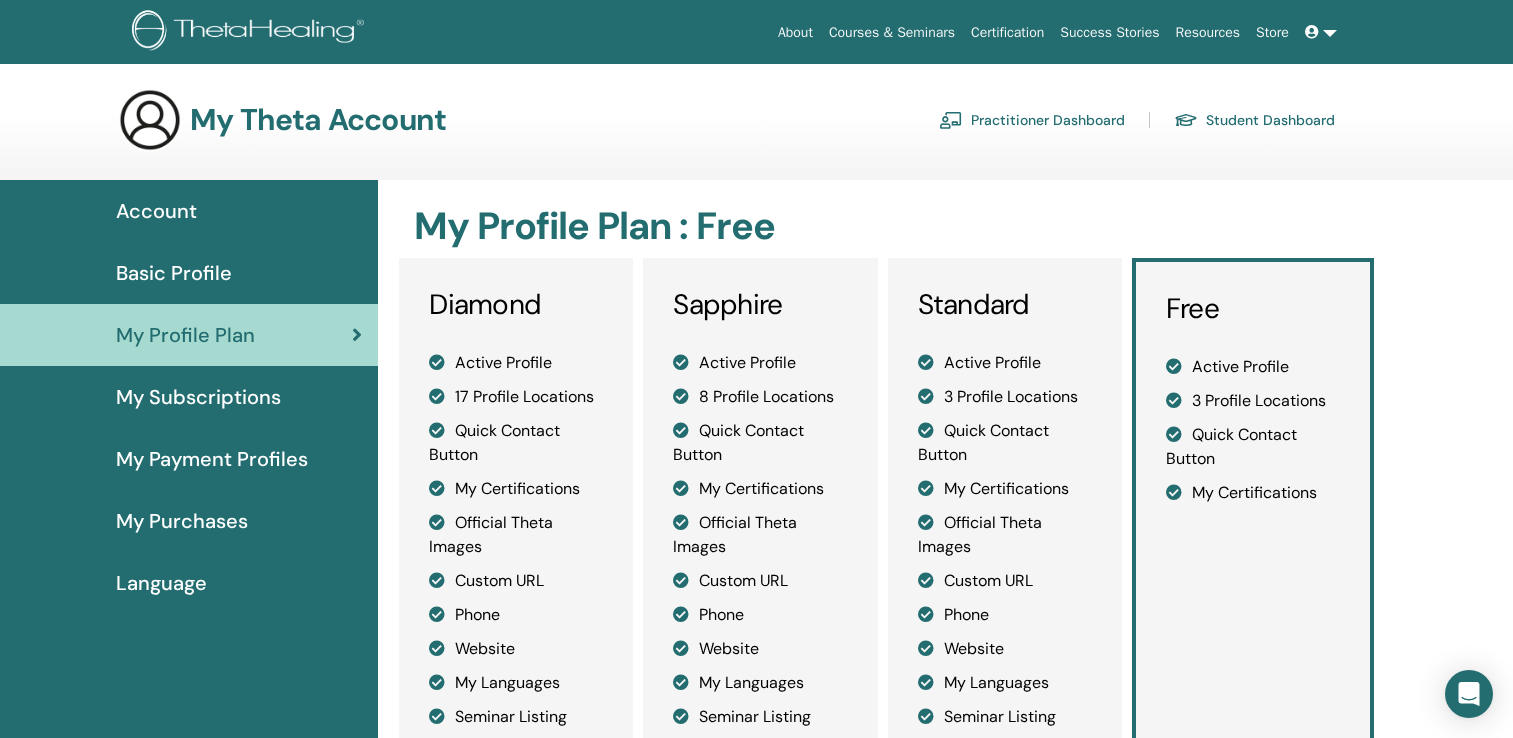 scroll, scrollTop: 0, scrollLeft: 0, axis: both 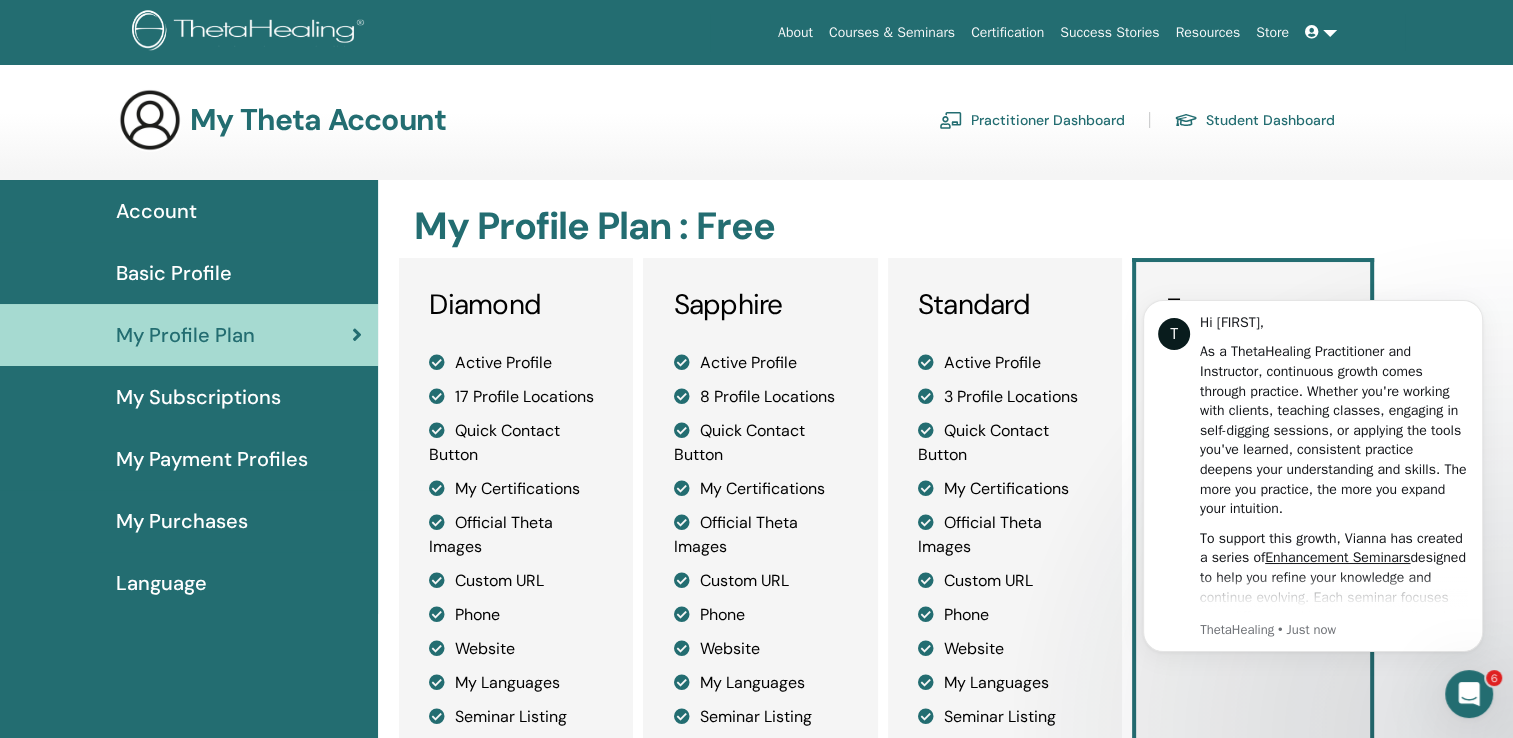 click on "My Purchases" at bounding box center (182, 521) 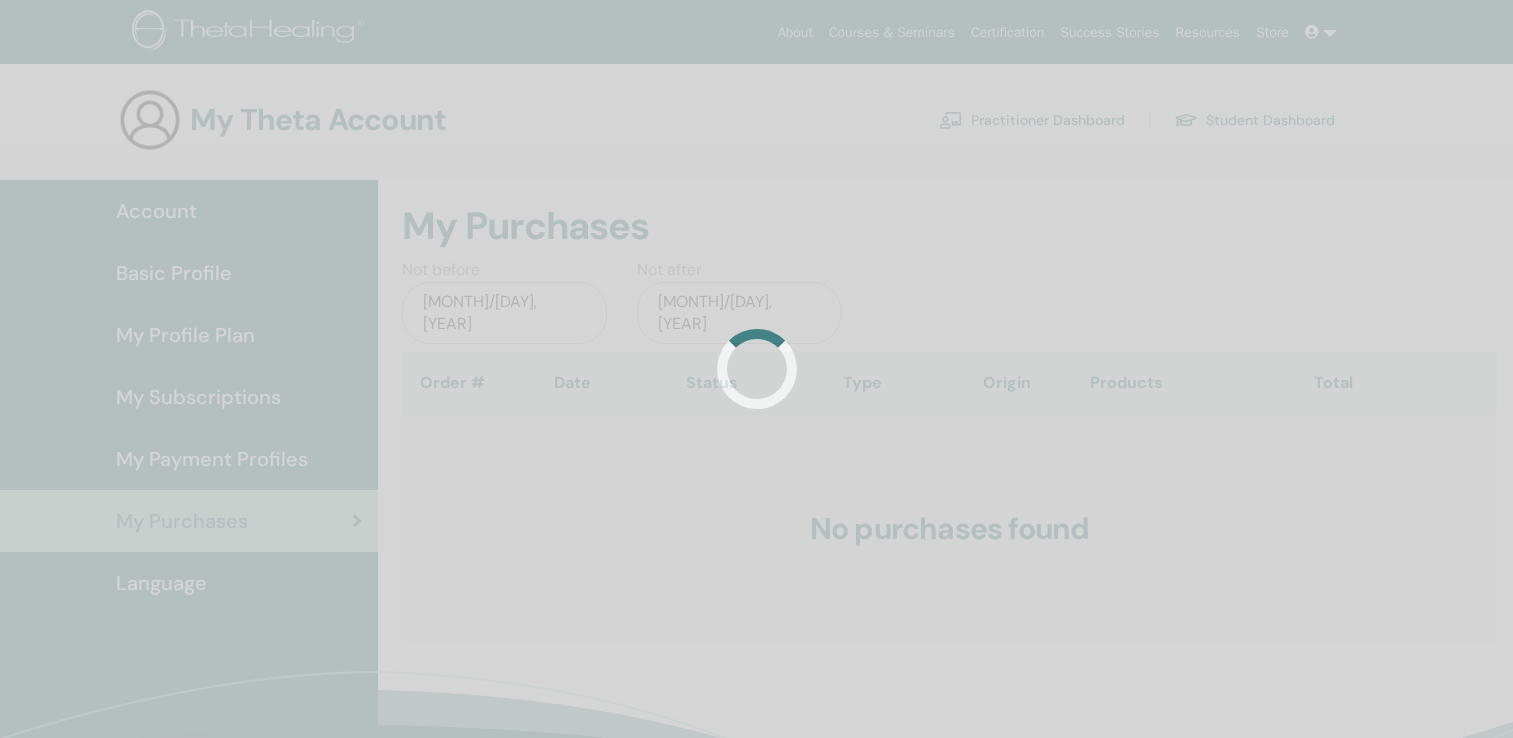 scroll, scrollTop: 0, scrollLeft: 0, axis: both 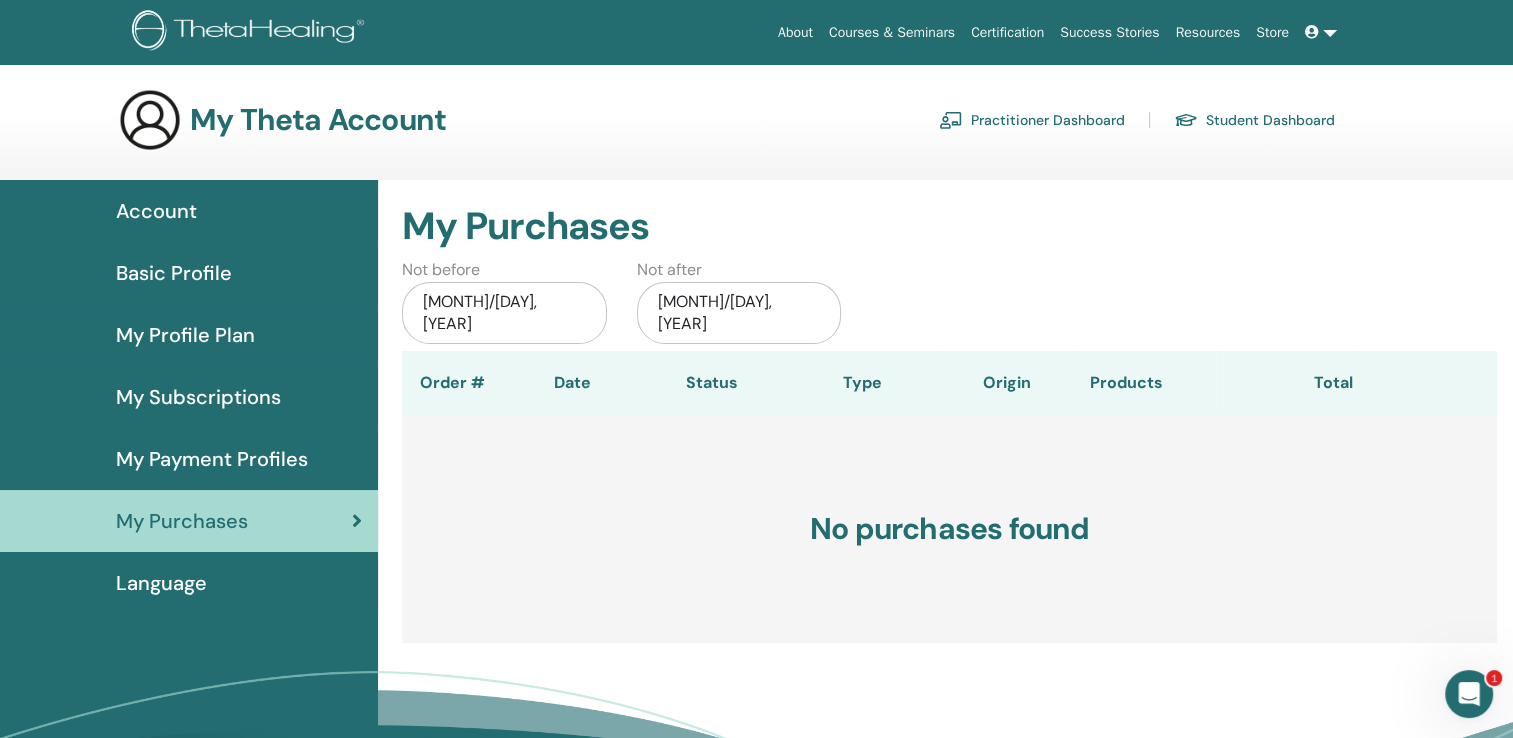 click on "Language" at bounding box center (161, 583) 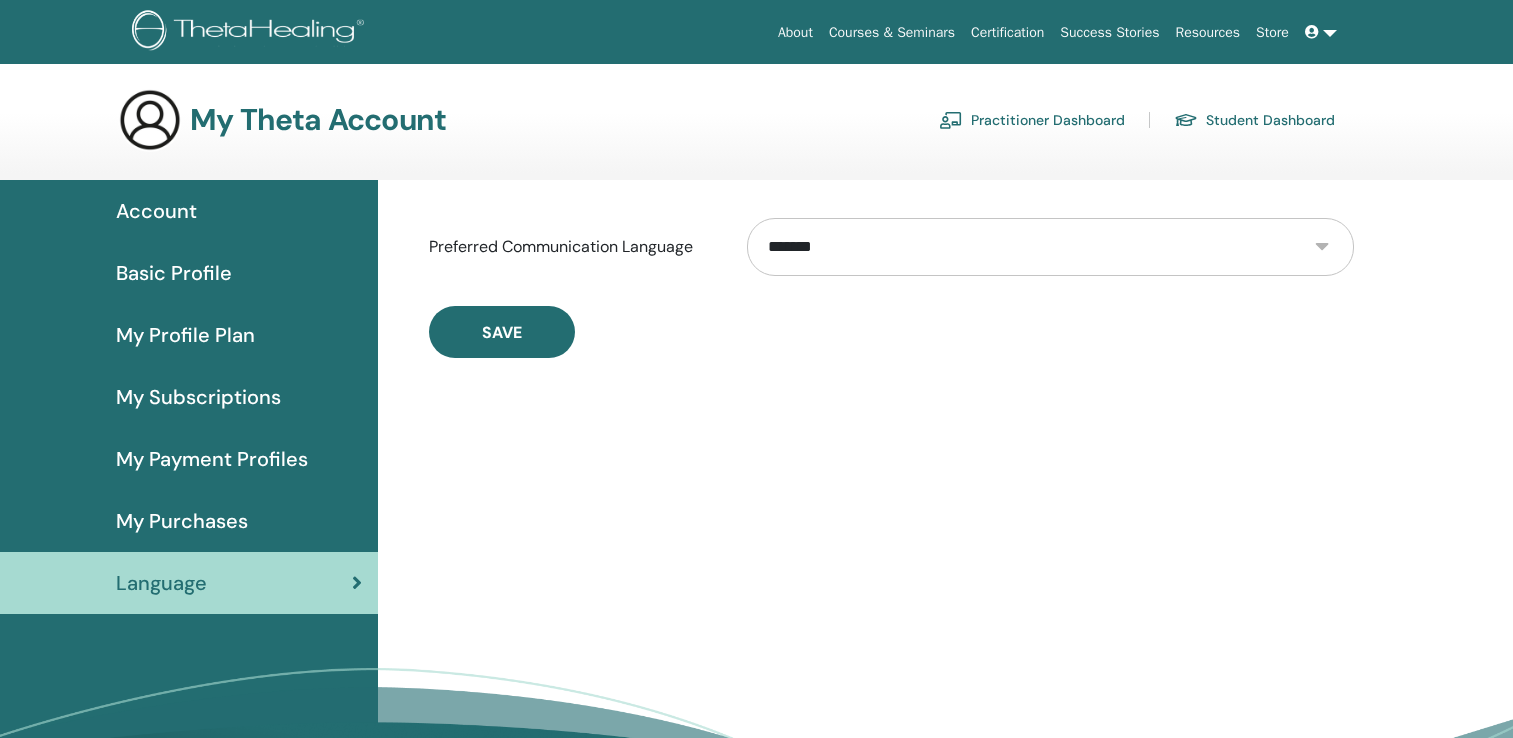 scroll, scrollTop: 0, scrollLeft: 0, axis: both 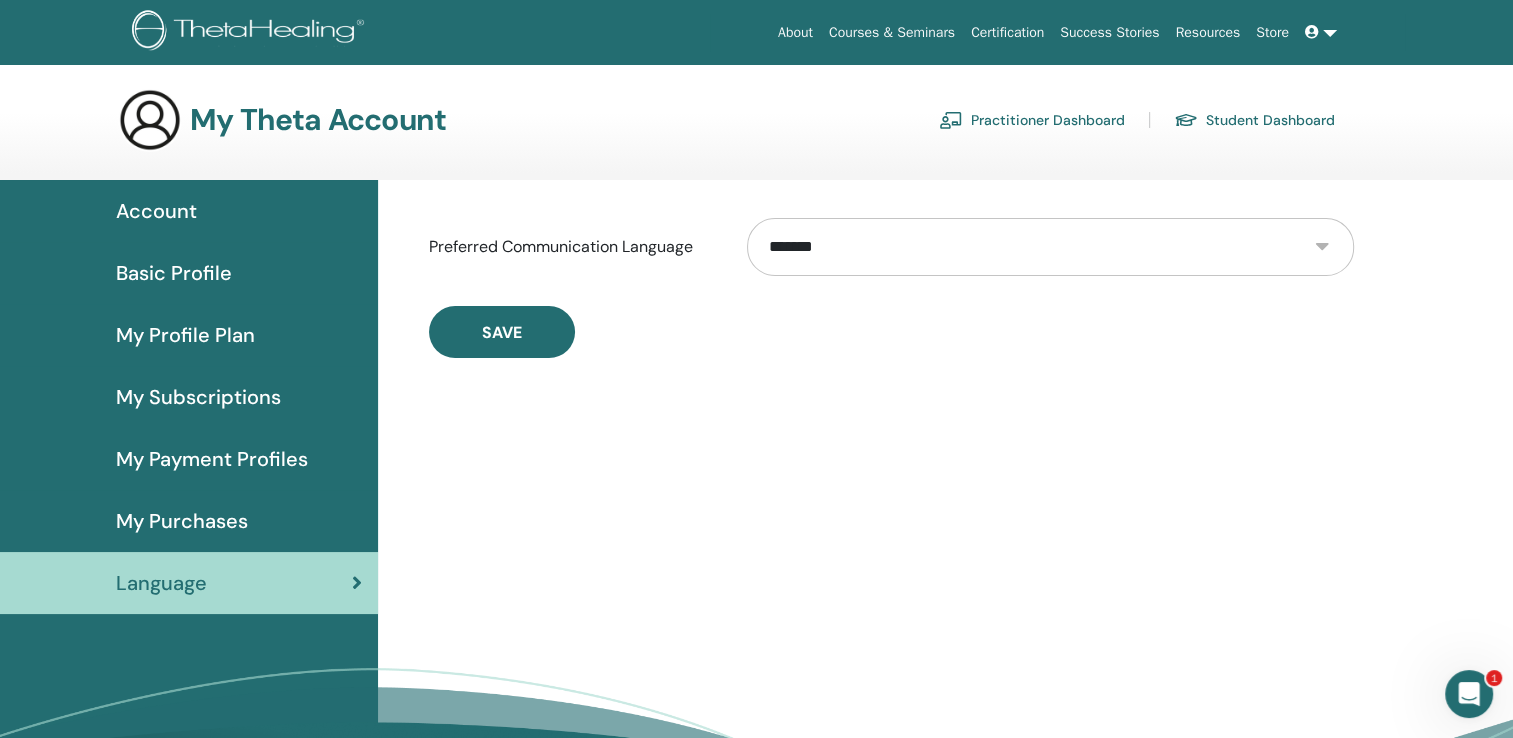 click on "**********" at bounding box center [1050, 247] 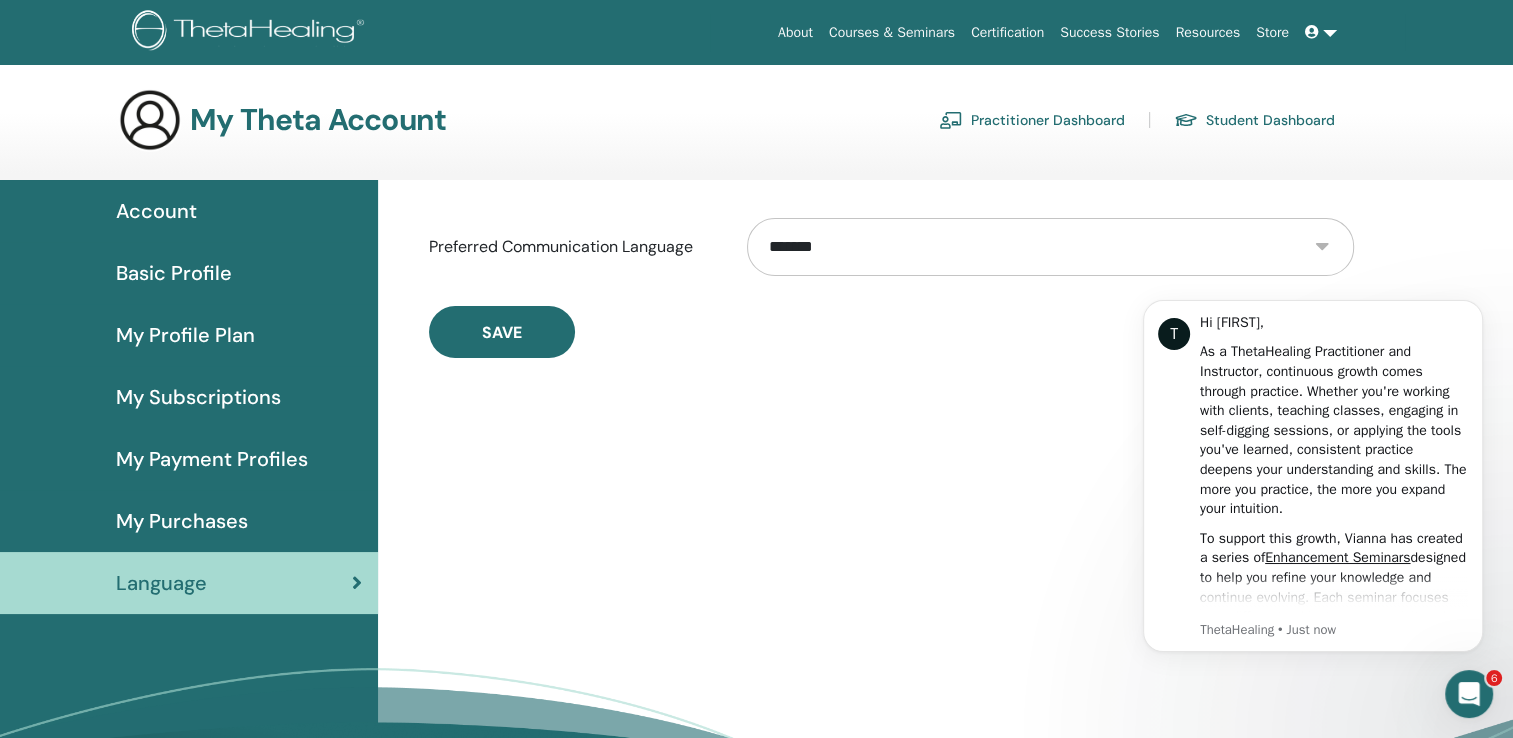 scroll, scrollTop: 0, scrollLeft: 0, axis: both 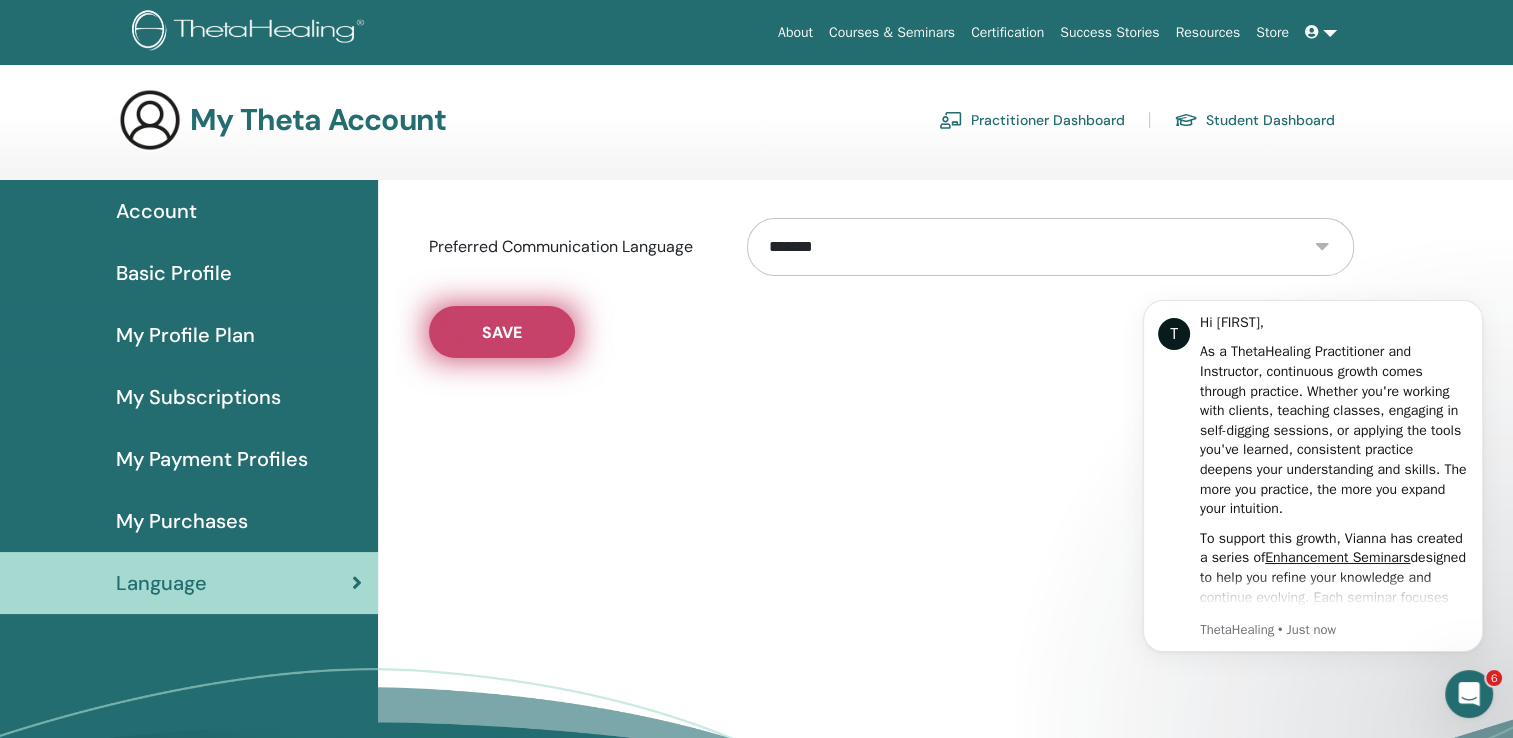 click on "Save" at bounding box center (502, 332) 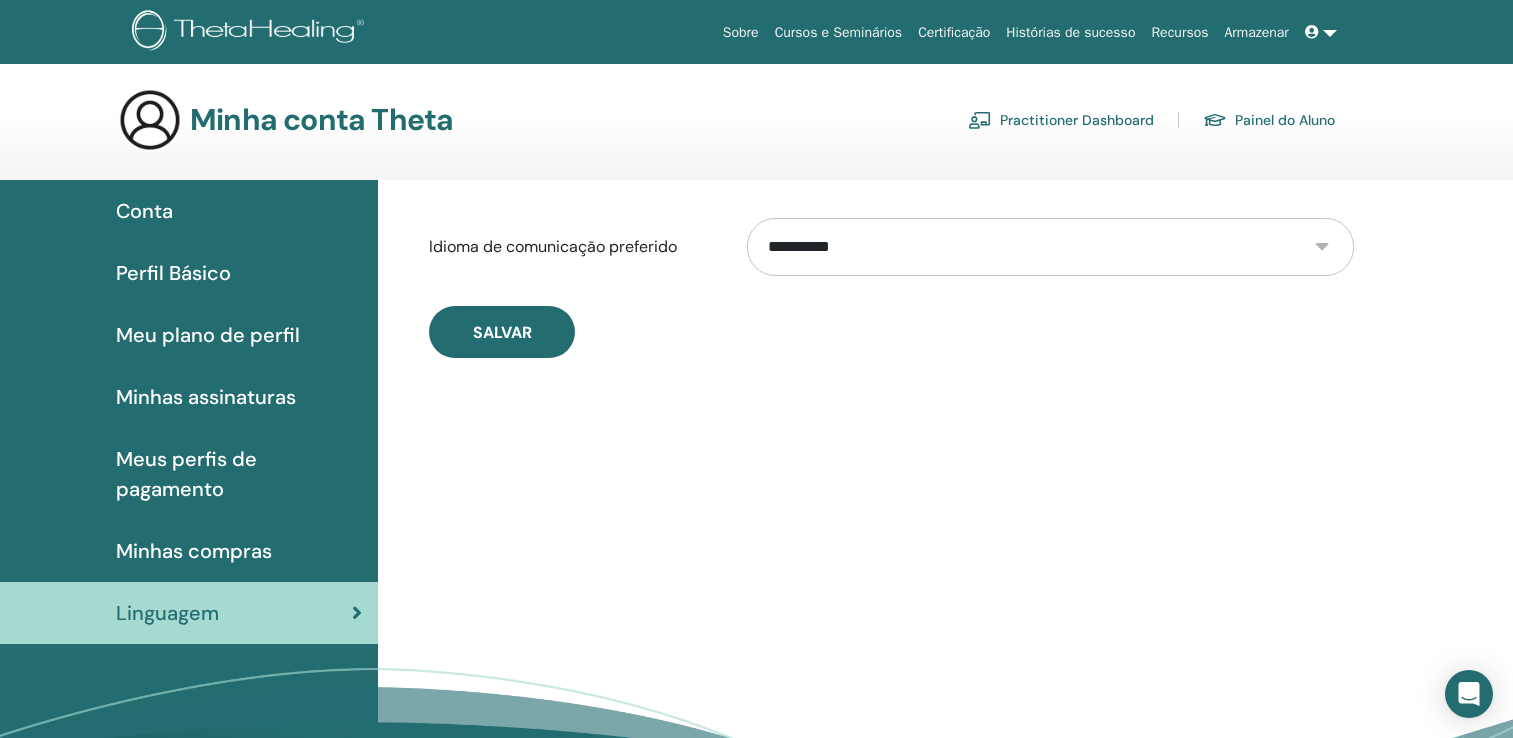 scroll, scrollTop: 0, scrollLeft: 0, axis: both 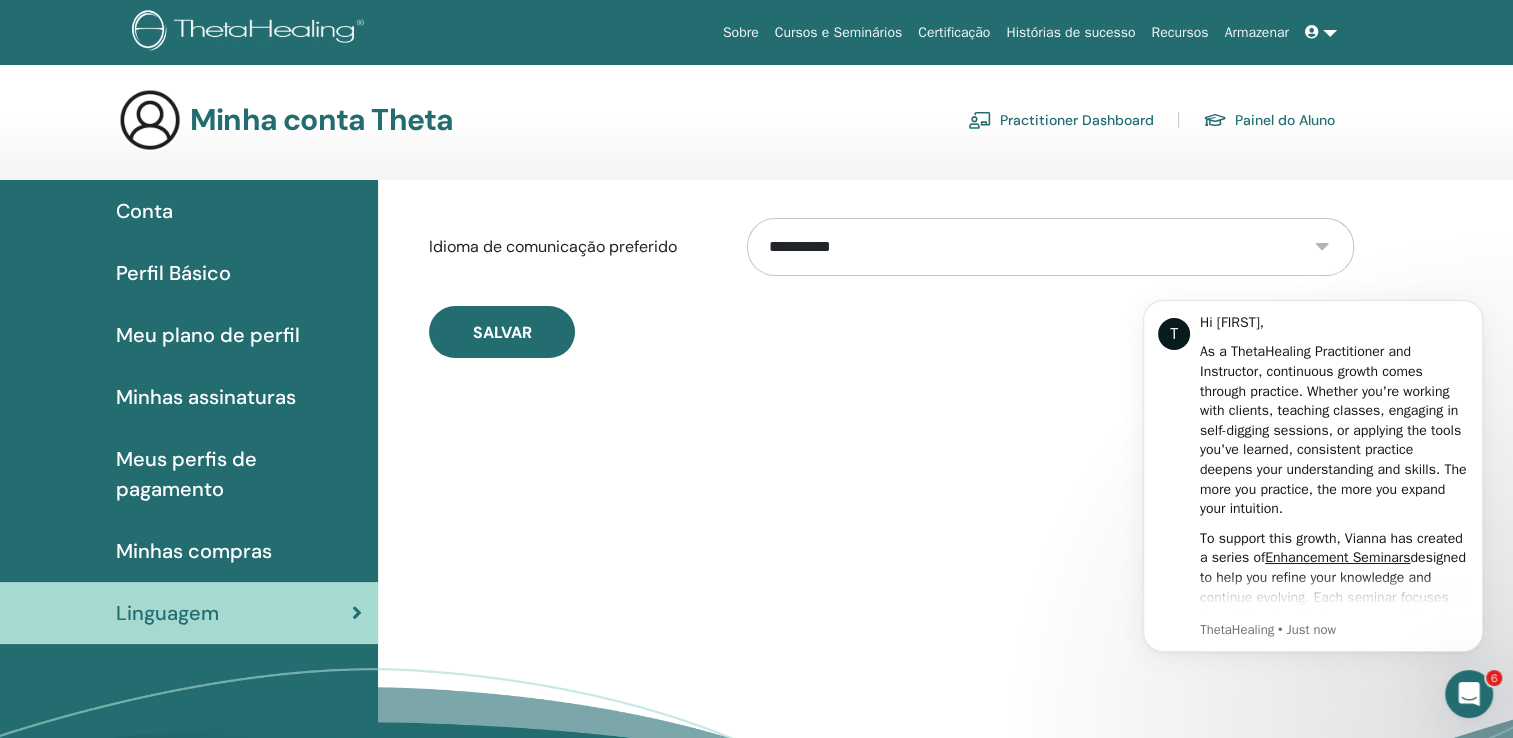 click on "Painel do Aluno" at bounding box center [1269, 120] 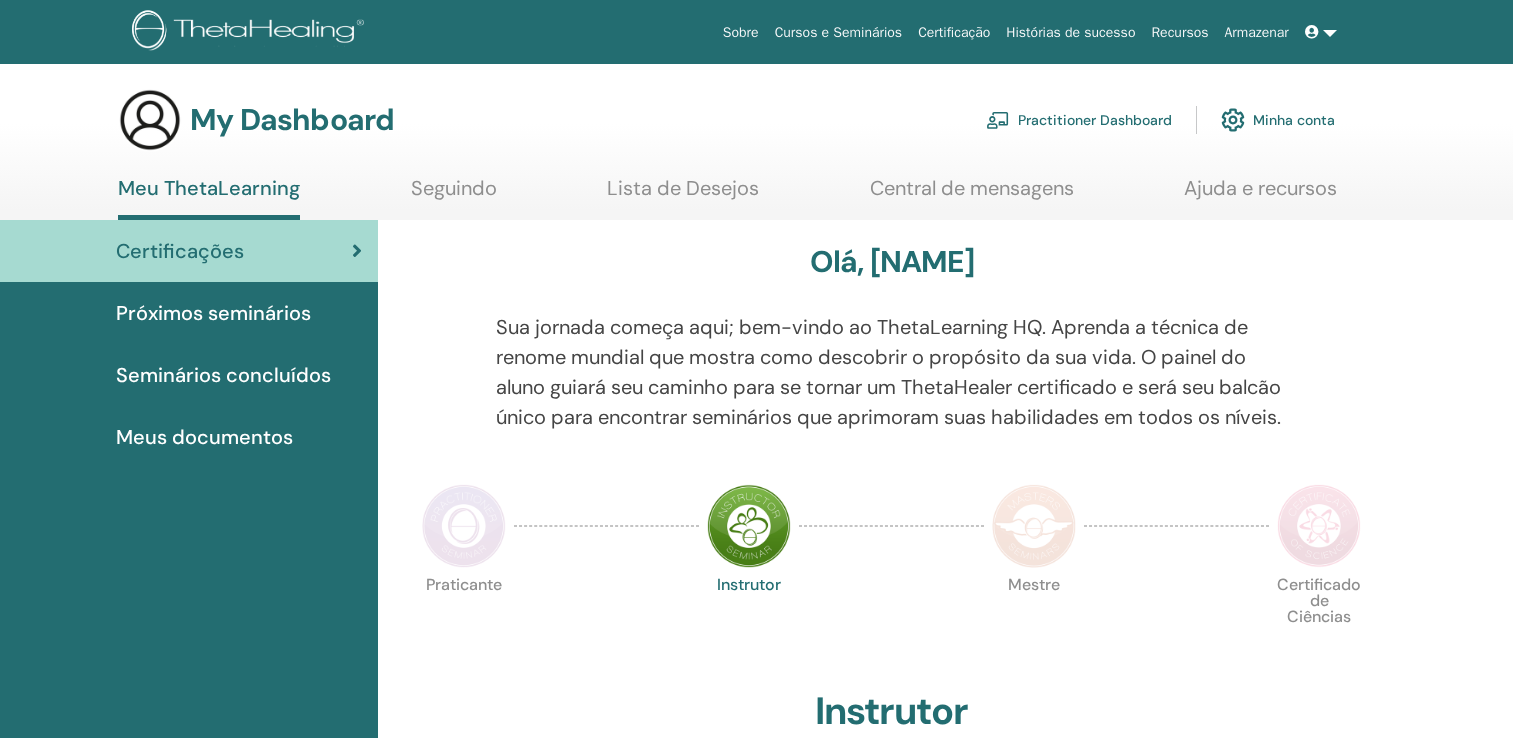 scroll, scrollTop: 0, scrollLeft: 0, axis: both 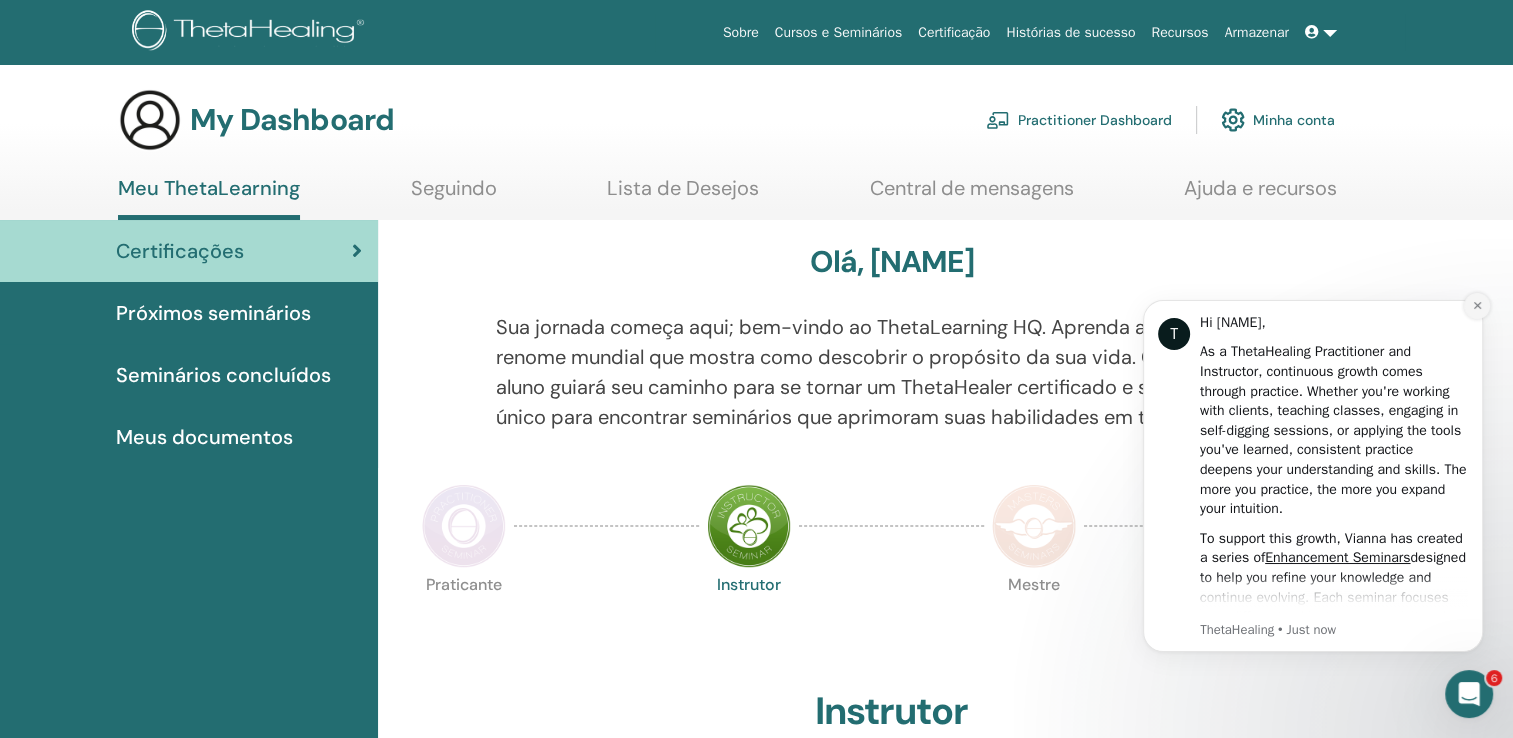 click 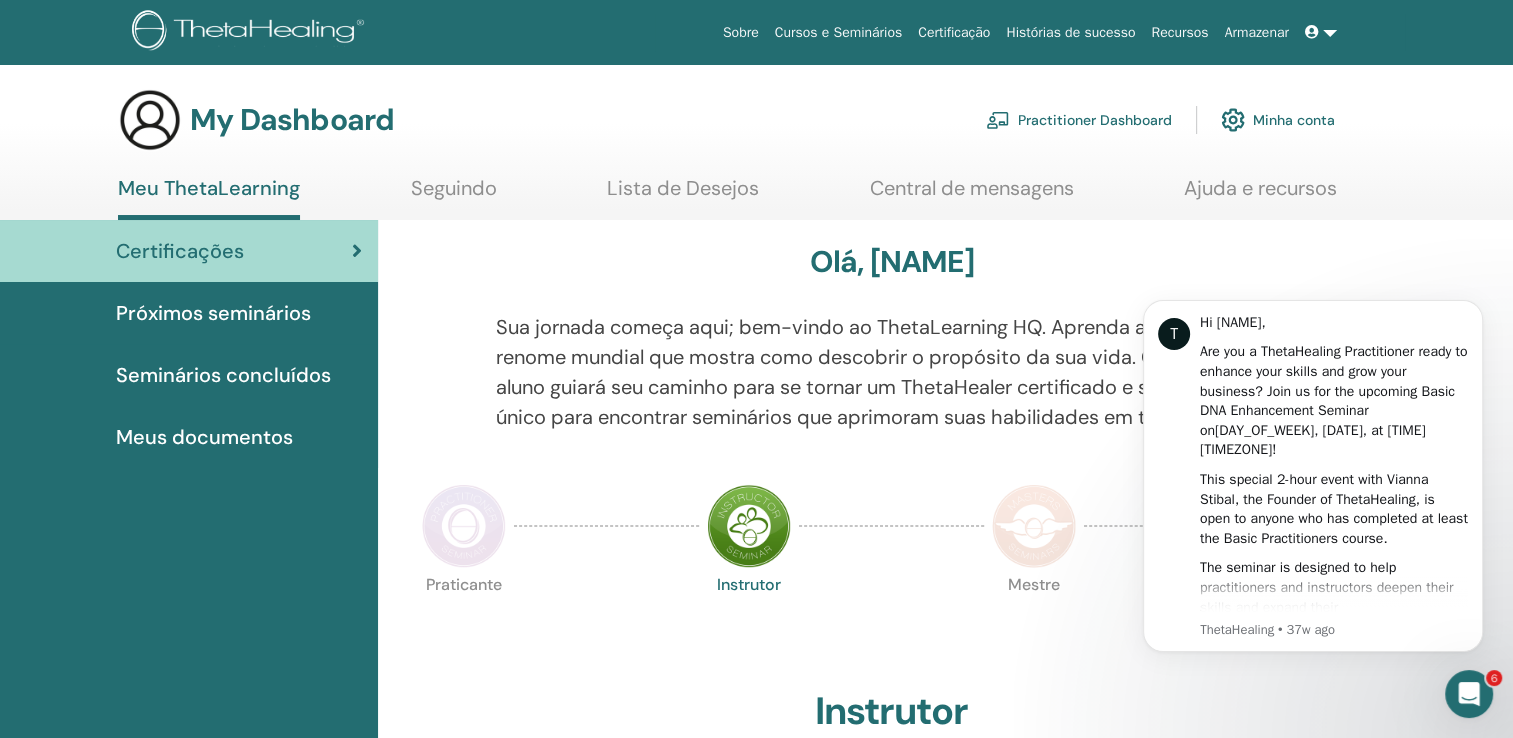 click on "Olá, [NAME]
Sua jornada começa aqui; bem-vindo ao ThetaLearning HQ. Aprenda a técnica de renome mundial que mostra como descobrir o propósito da sua vida. O painel do aluno guiará seu caminho para se tornar um ThetaHealer certificado e será seu balcão único para encontrar seminários que aprimoram suas habilidades em todos os níveis.
Praticante
Instrutor
Mestre" at bounding box center (945, 1458) 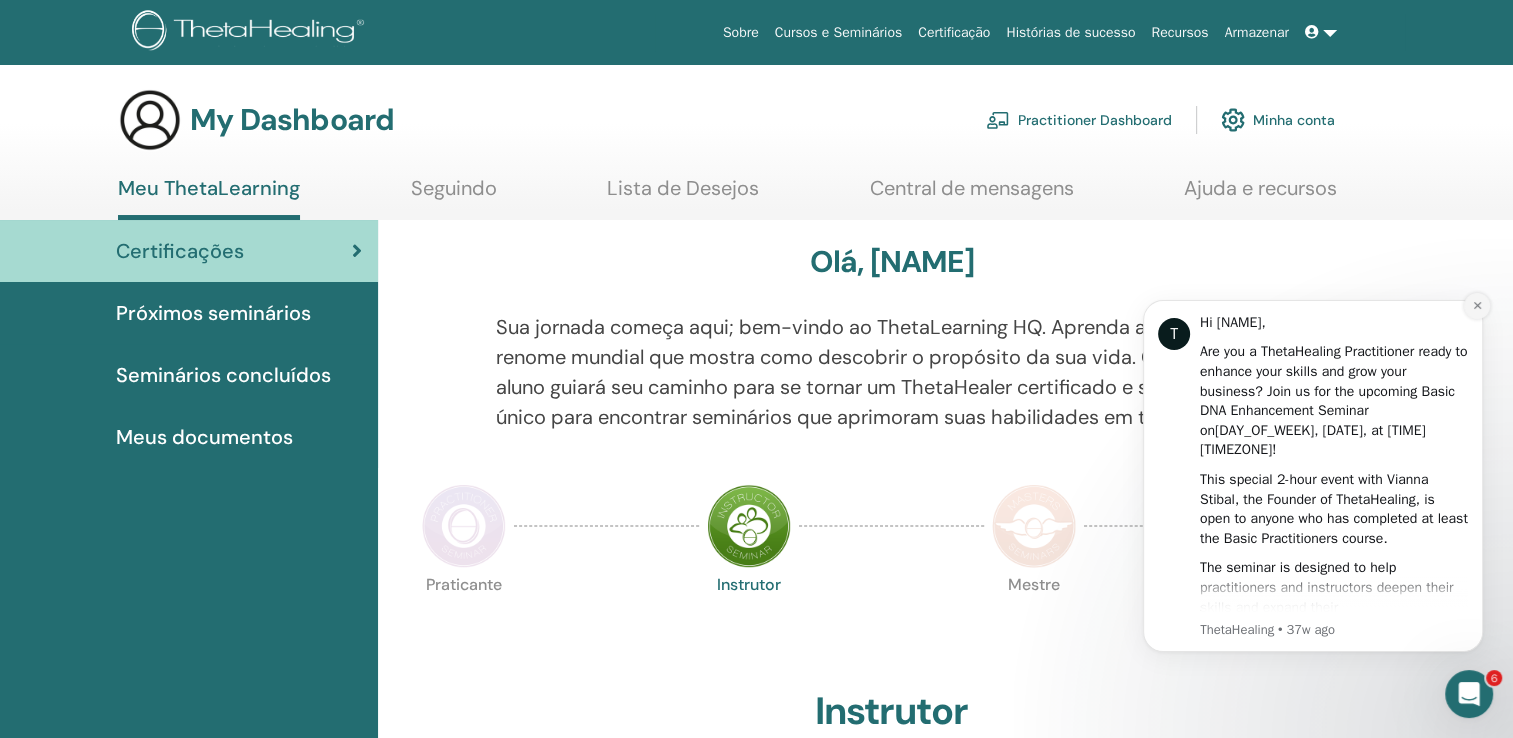 click 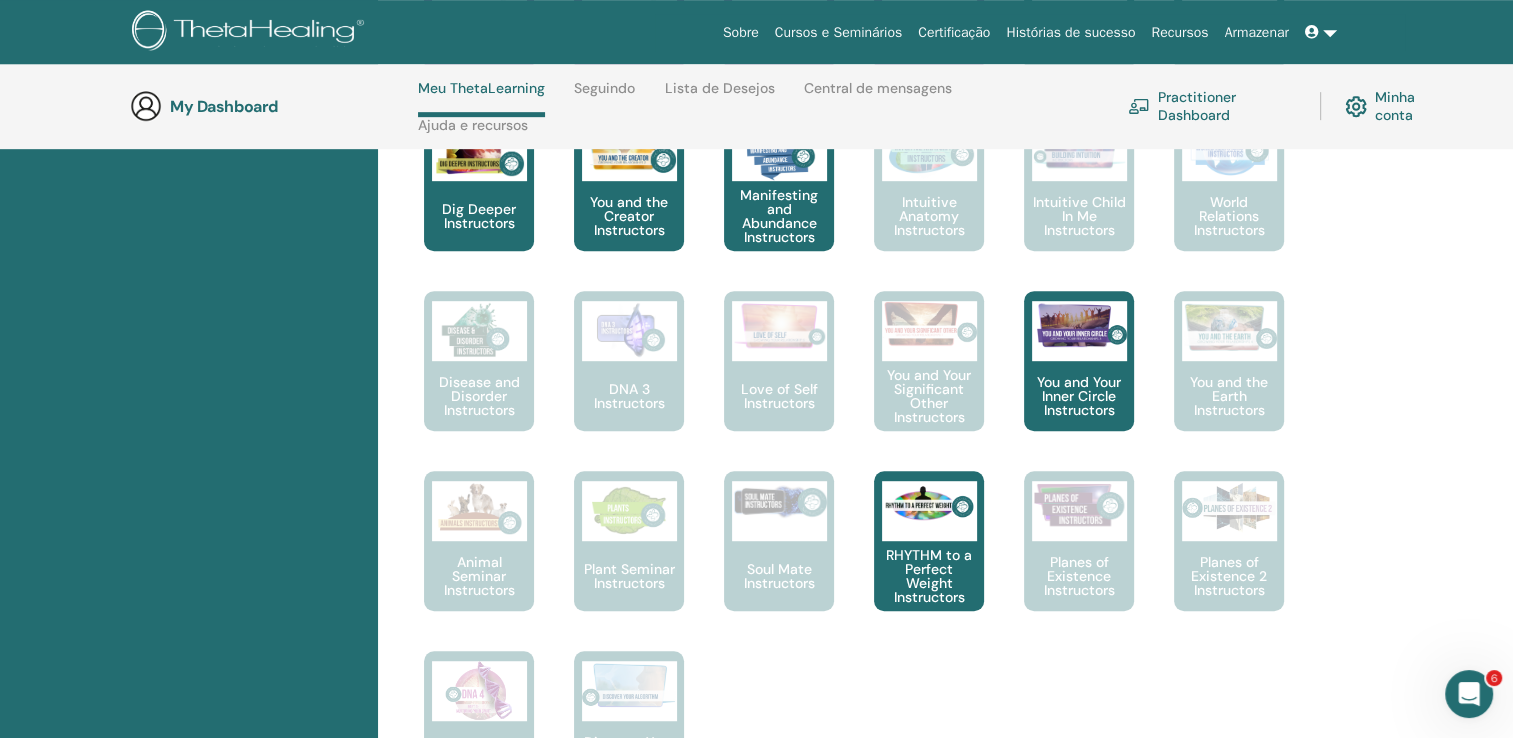 scroll, scrollTop: 984, scrollLeft: 0, axis: vertical 